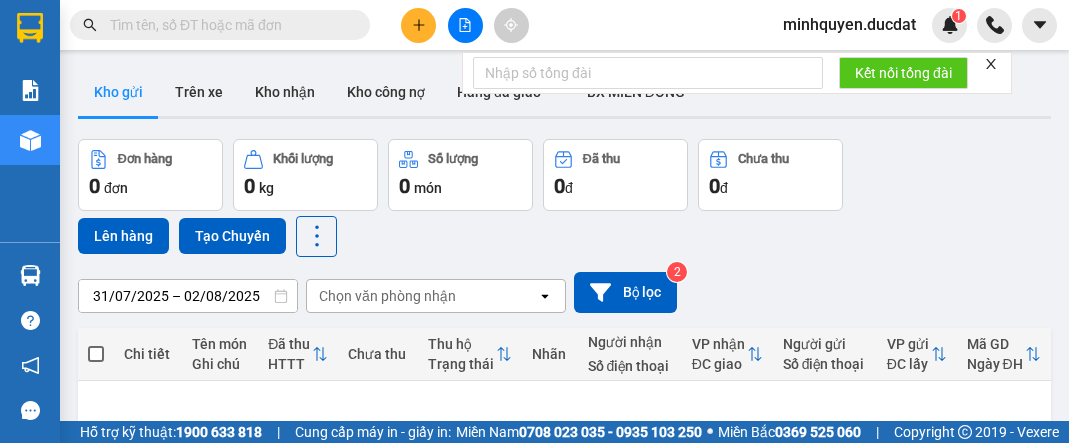 scroll, scrollTop: 0, scrollLeft: 0, axis: both 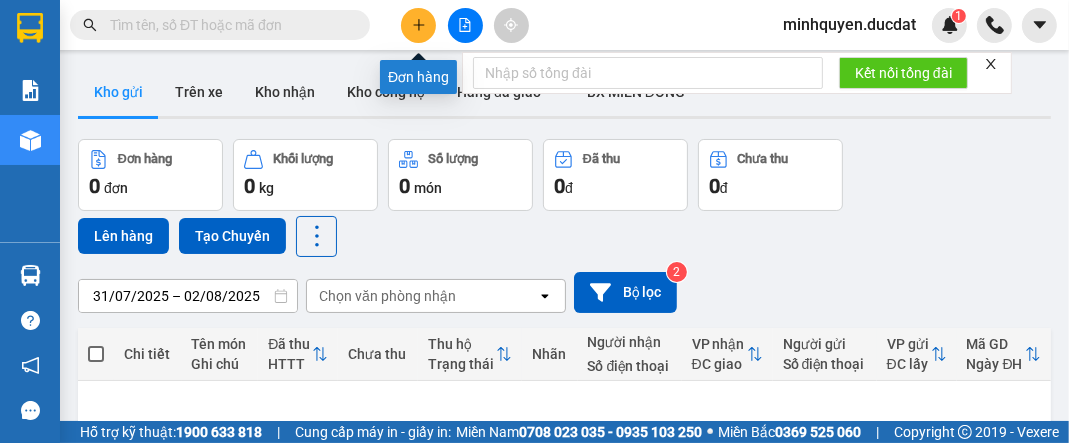 click 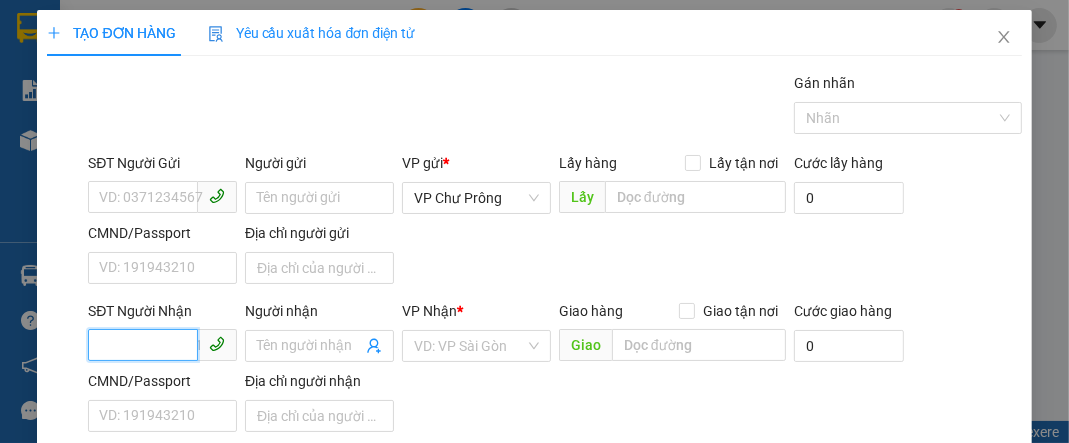 click on "SĐT Người Nhận" at bounding box center (143, 345) 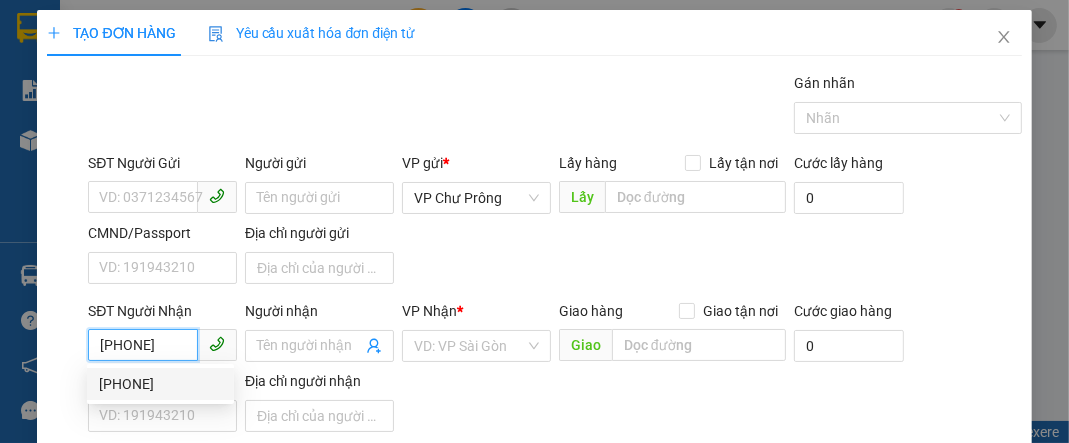 click on "[PHONE]" at bounding box center (160, 384) 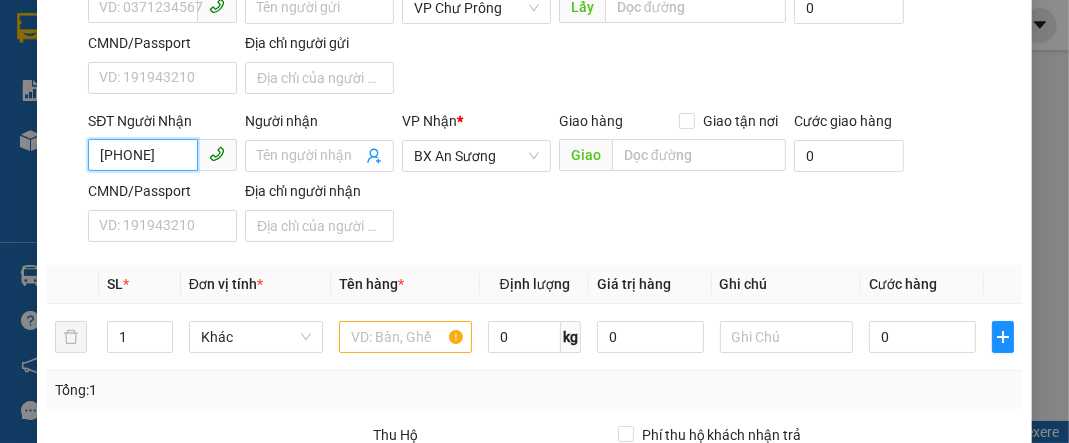 scroll, scrollTop: 319, scrollLeft: 0, axis: vertical 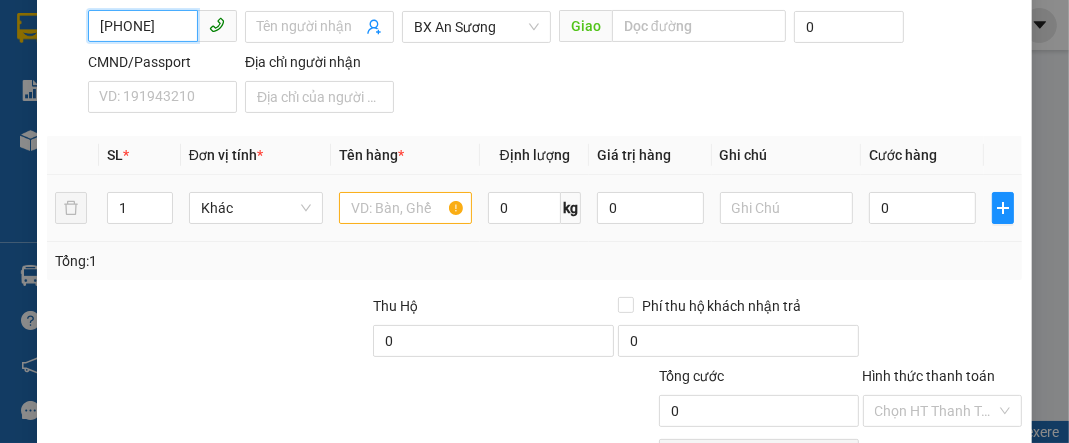 type on "[PHONE]" 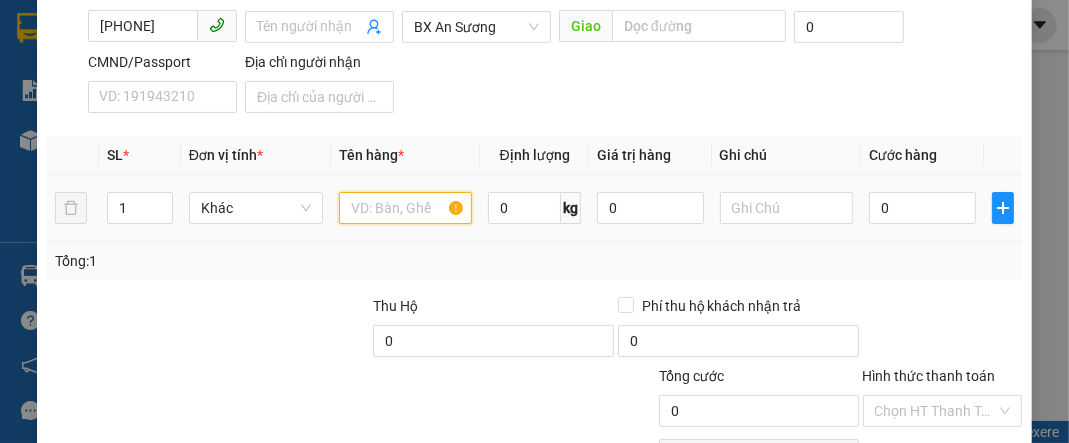 click at bounding box center (406, 208) 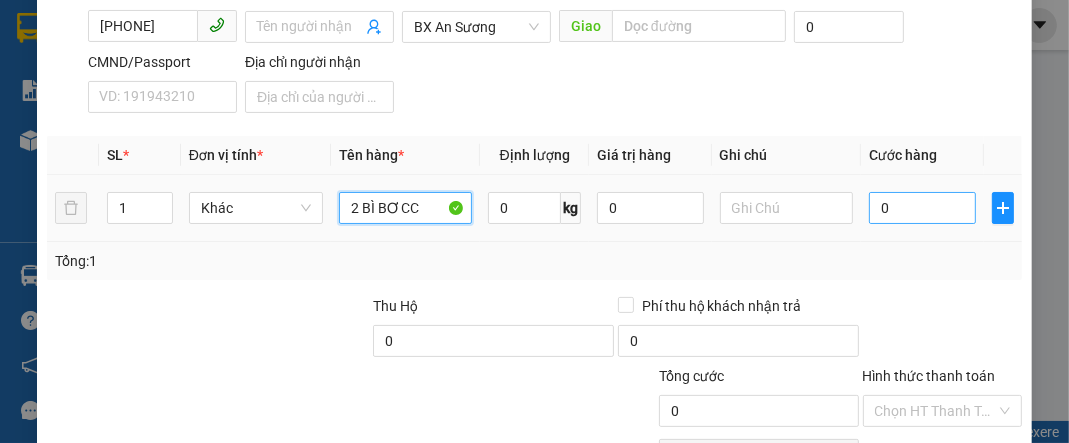 type on "2 BÌ BƠ CC" 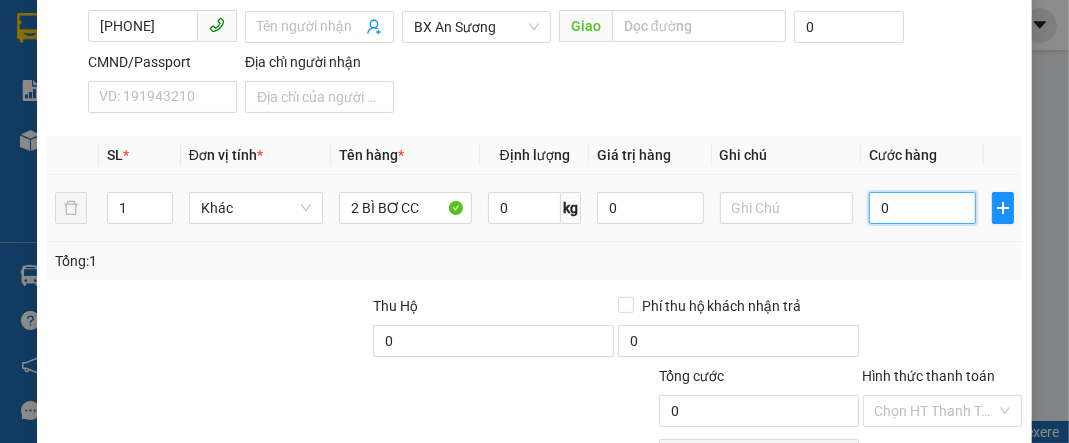 click on "0" at bounding box center [922, 208] 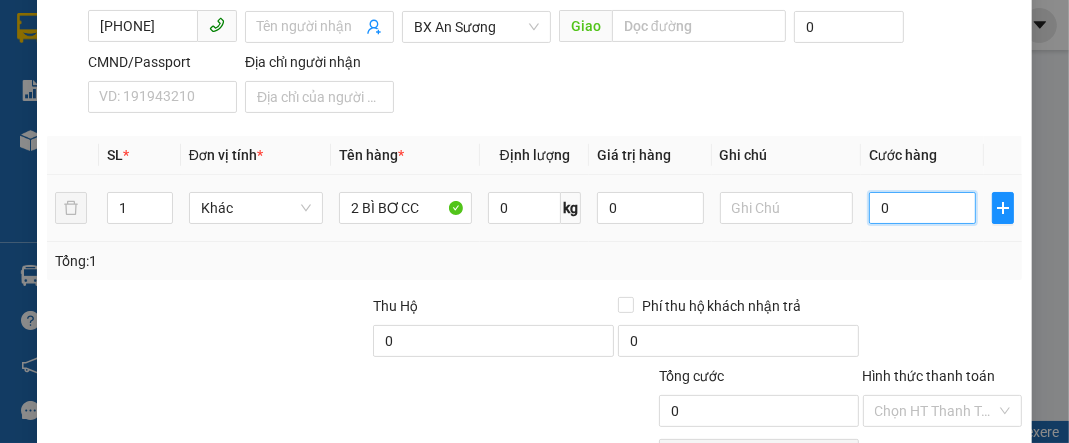 type on "8" 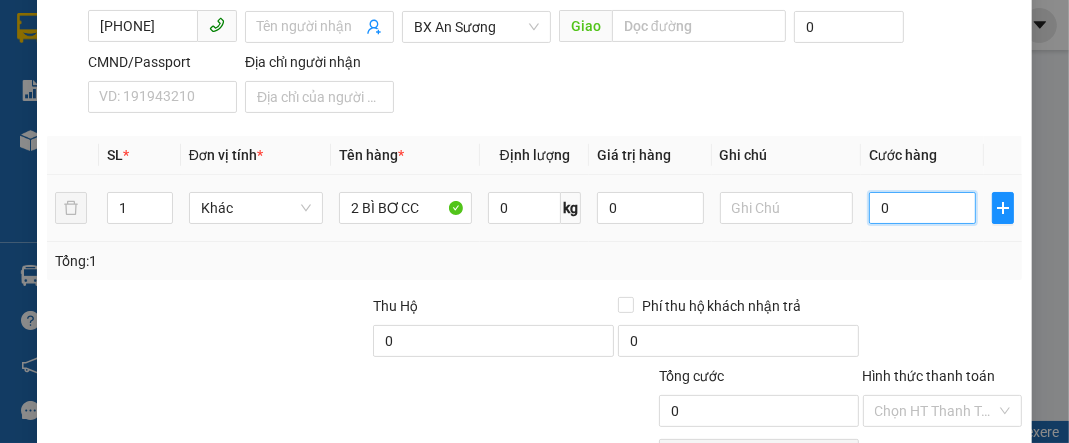 type on "8" 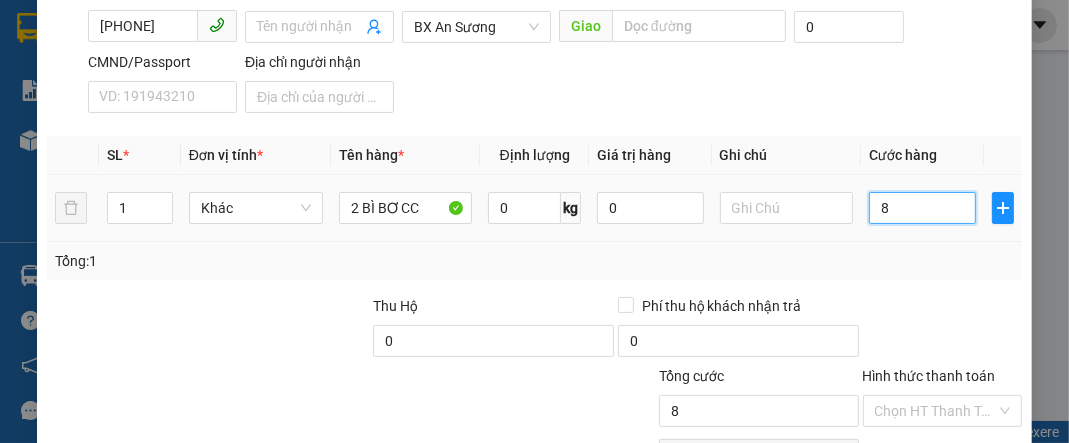 type on "80" 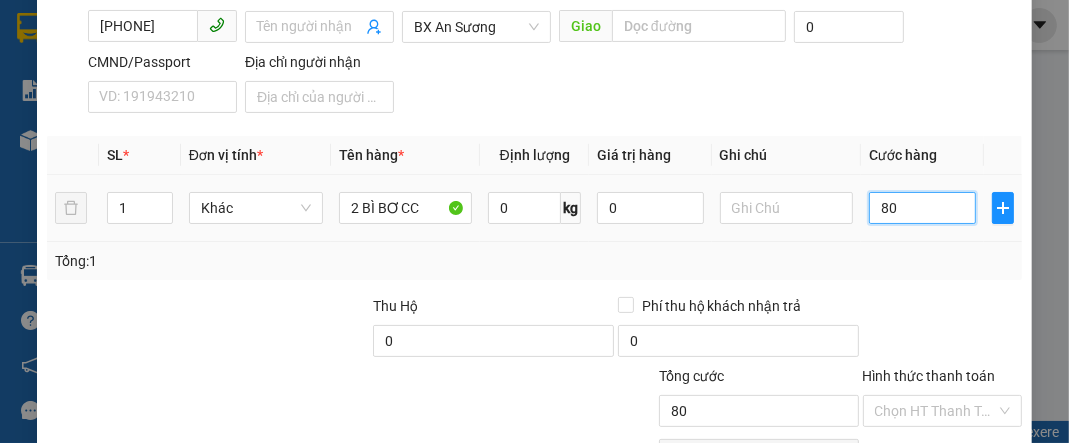 type on "800" 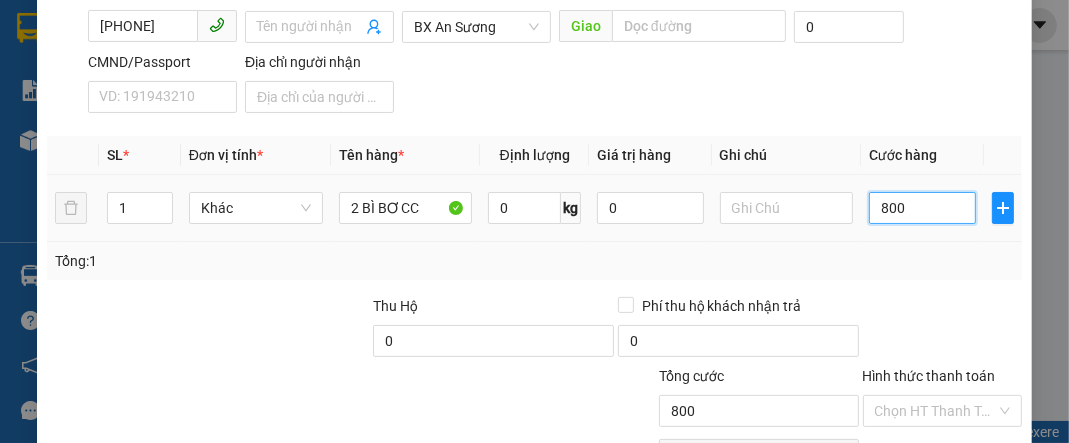 type on "8.000" 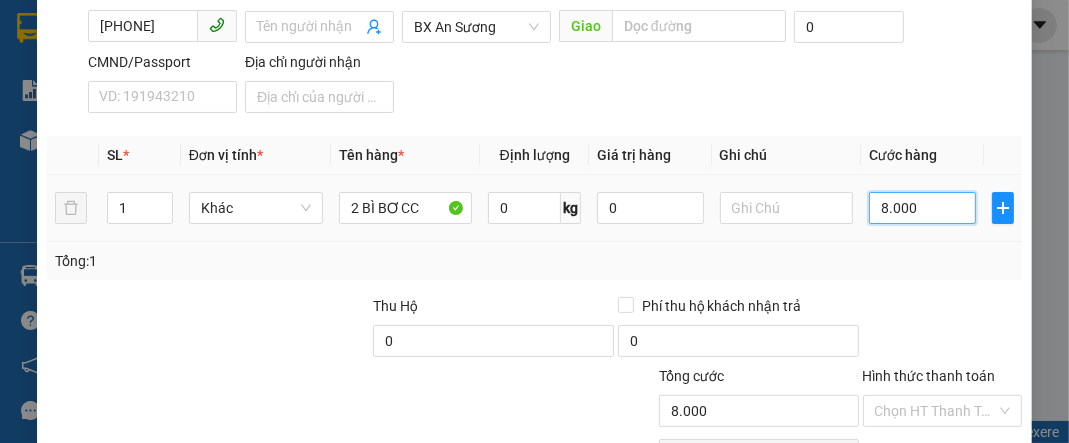 type on "80.000" 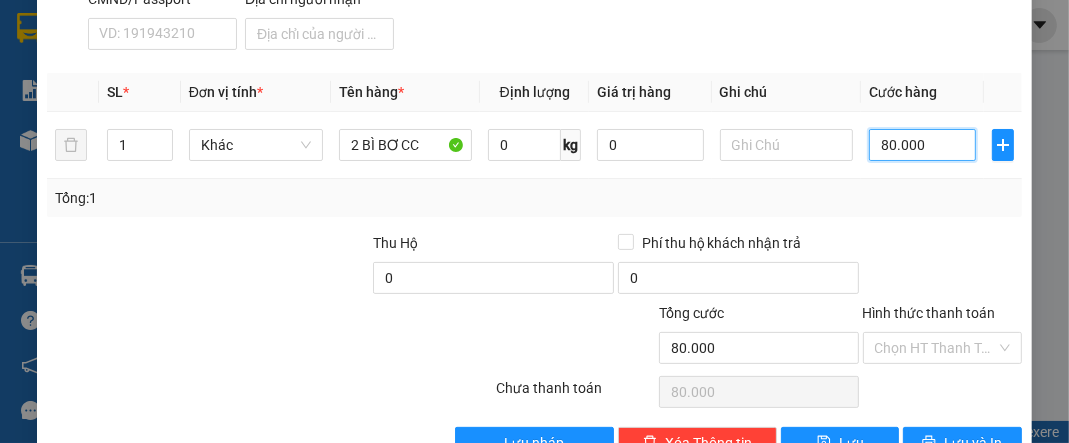 scroll, scrollTop: 432, scrollLeft: 0, axis: vertical 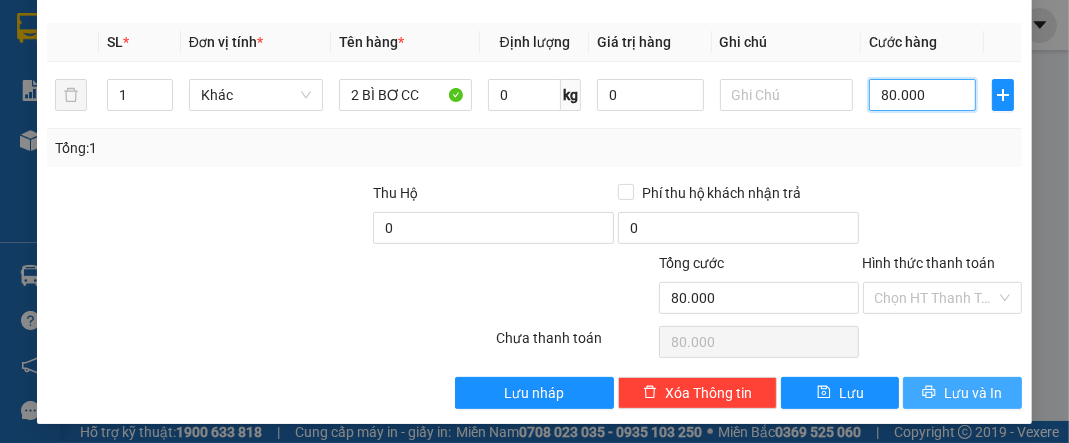 type on "80.000" 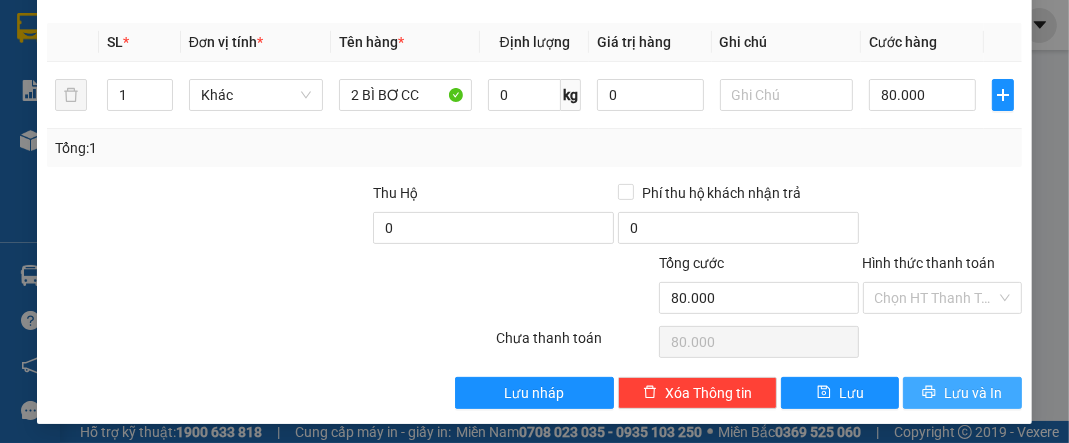 click on "Lưu và In" at bounding box center (973, 393) 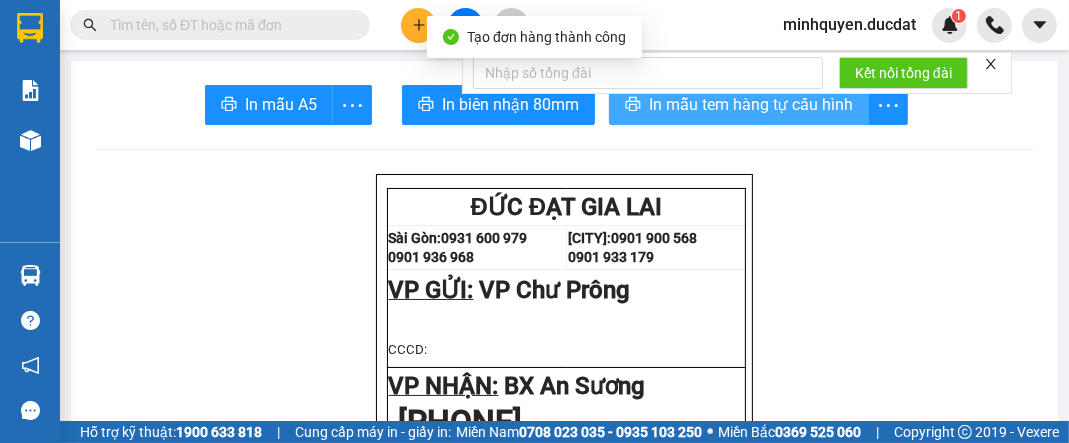 click on "In mẫu tem hàng tự cấu hình" at bounding box center [751, 104] 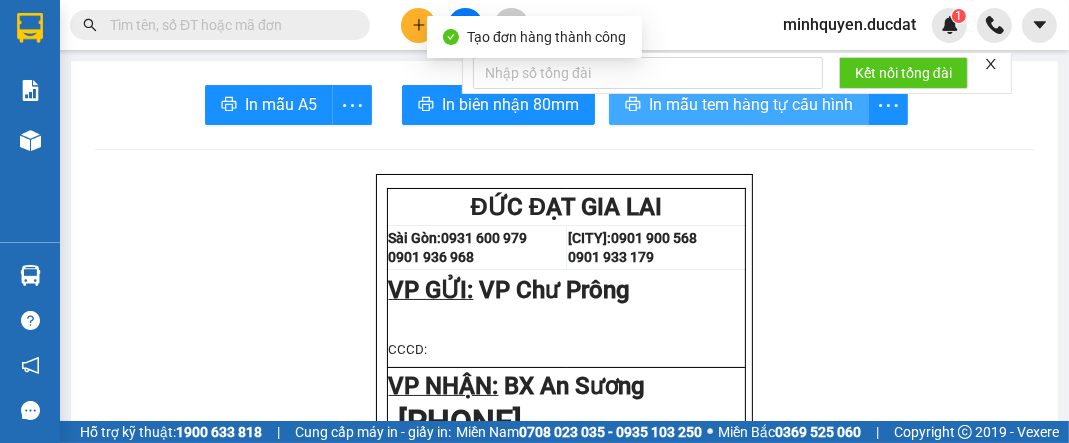scroll, scrollTop: 0, scrollLeft: 0, axis: both 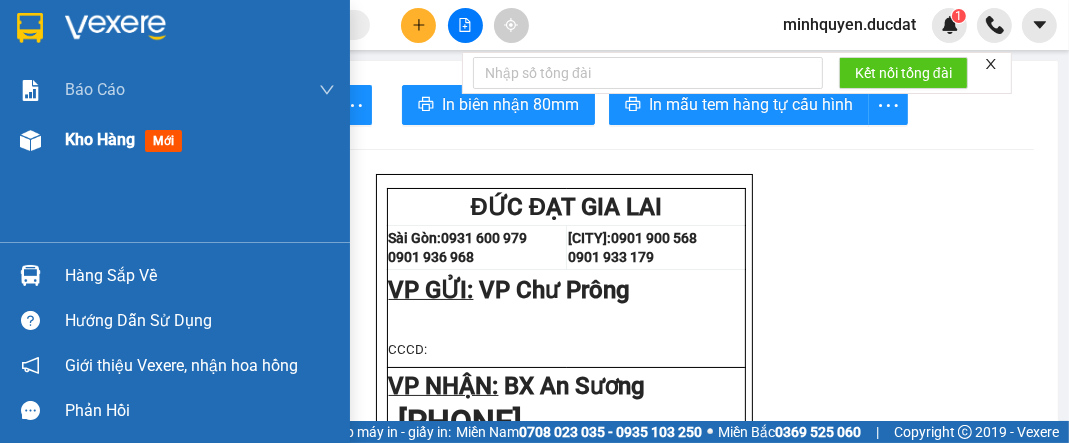 click on "Kho hàng" at bounding box center (100, 139) 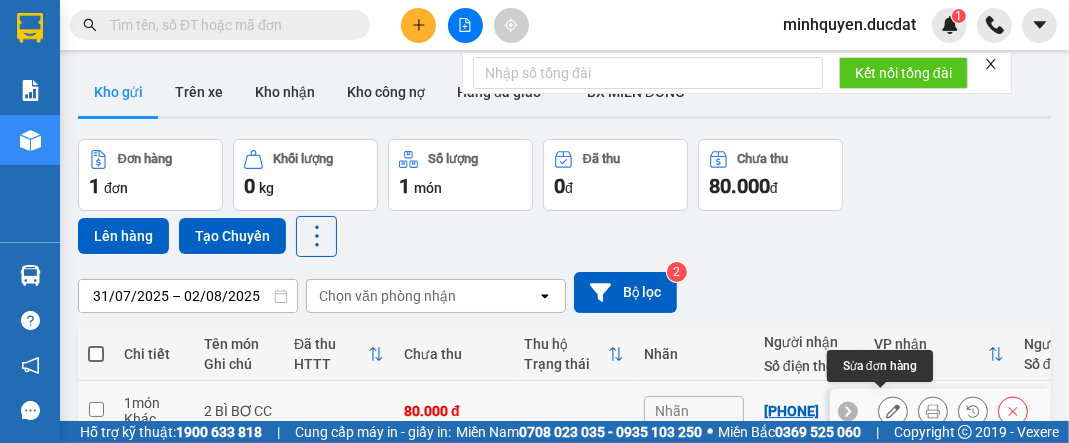 click 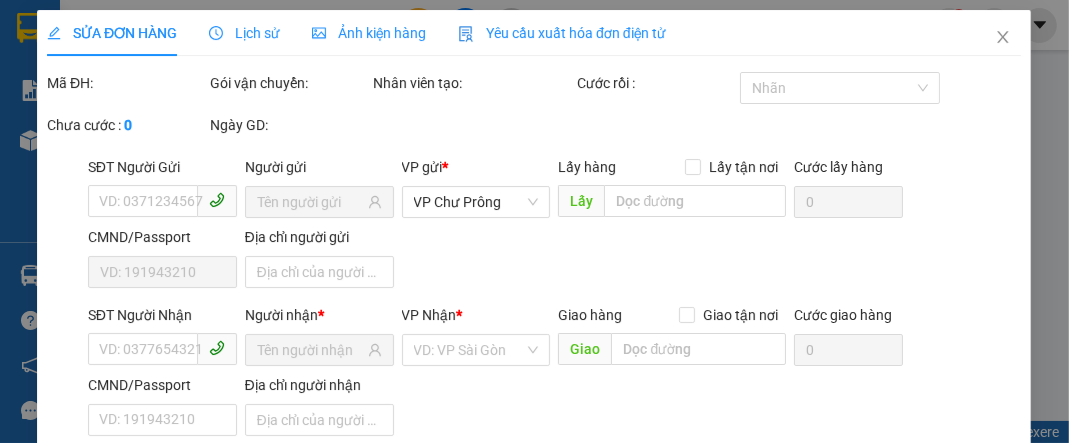 type on "[PHONE]" 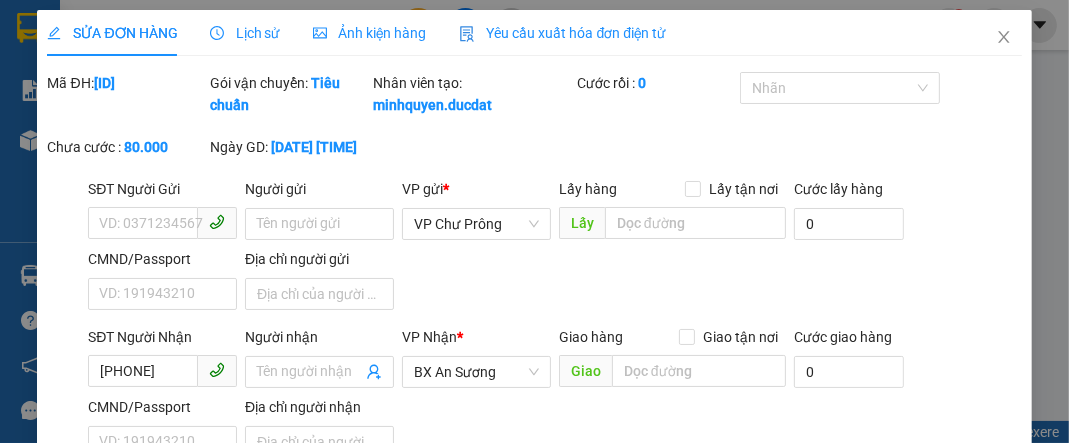 click on "80.000" at bounding box center (915, 553) 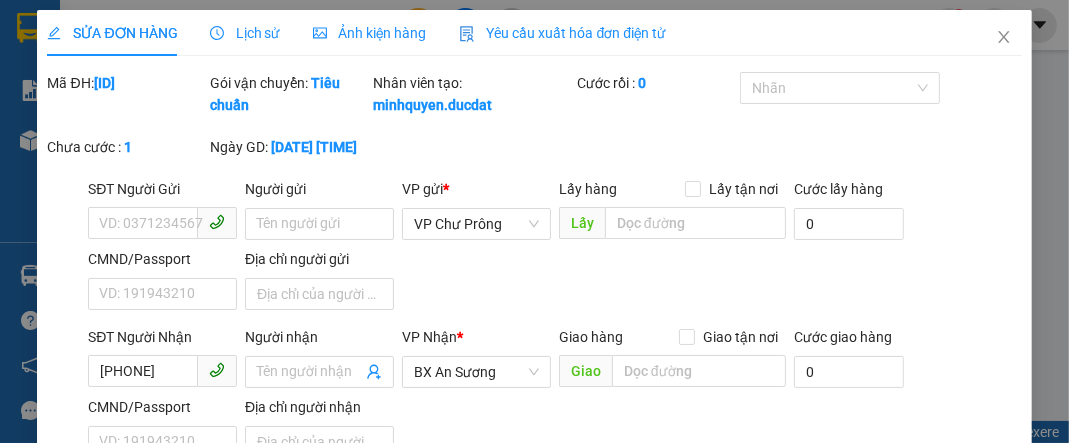 type on "10" 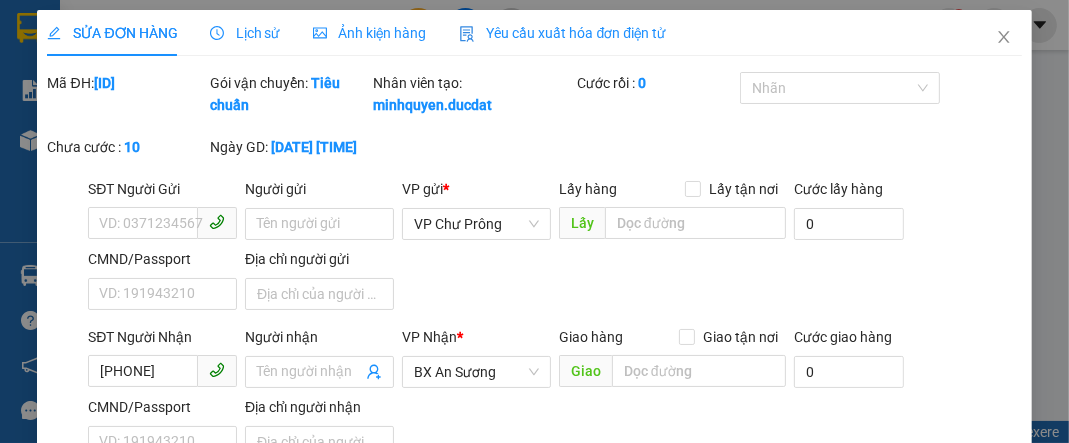type on "100" 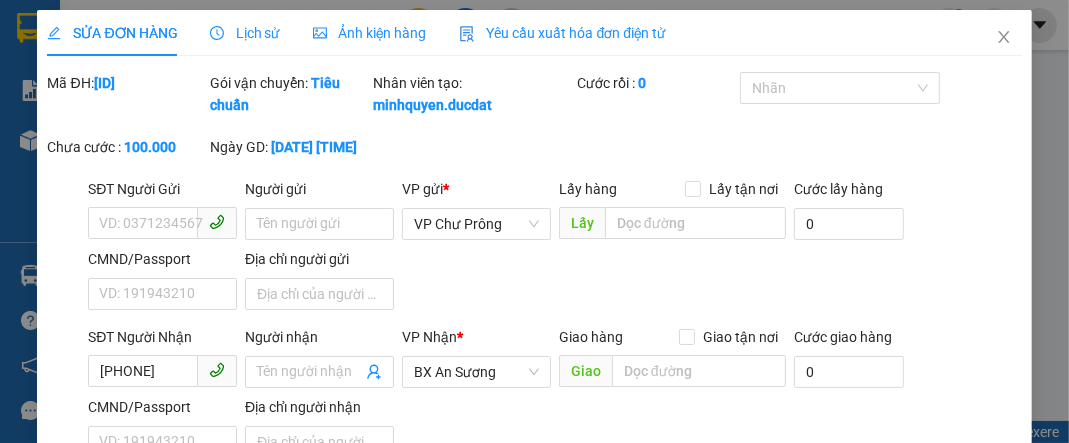 click on "Lưu và In" at bounding box center (973, 851) 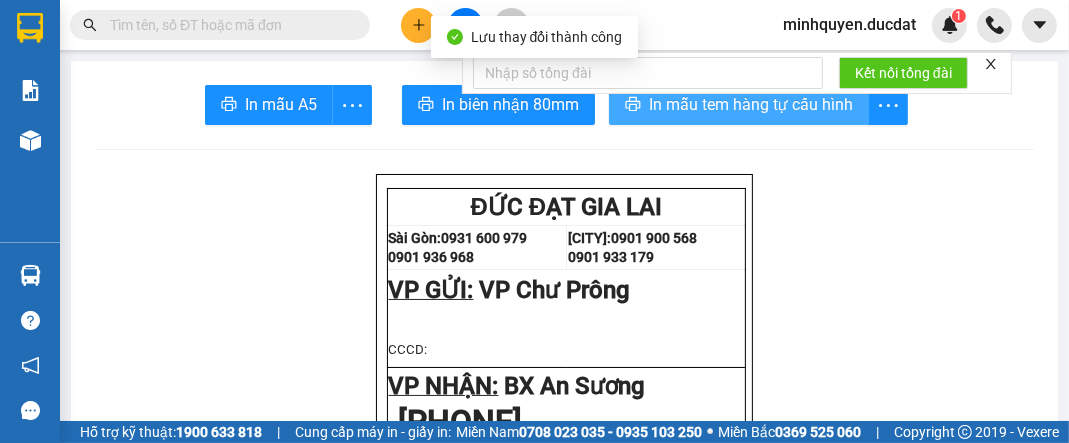 click on "In mẫu tem hàng tự cấu hình" at bounding box center [751, 104] 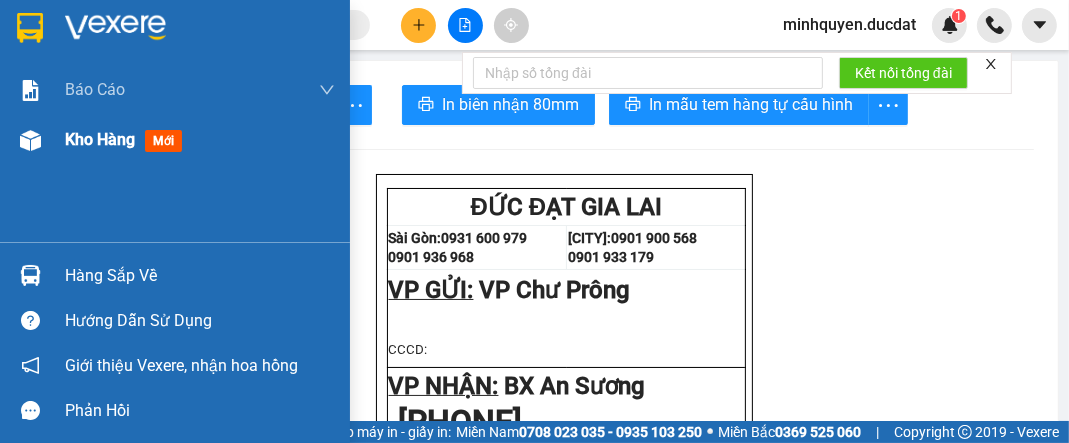 click on "Kho hàng" at bounding box center (100, 139) 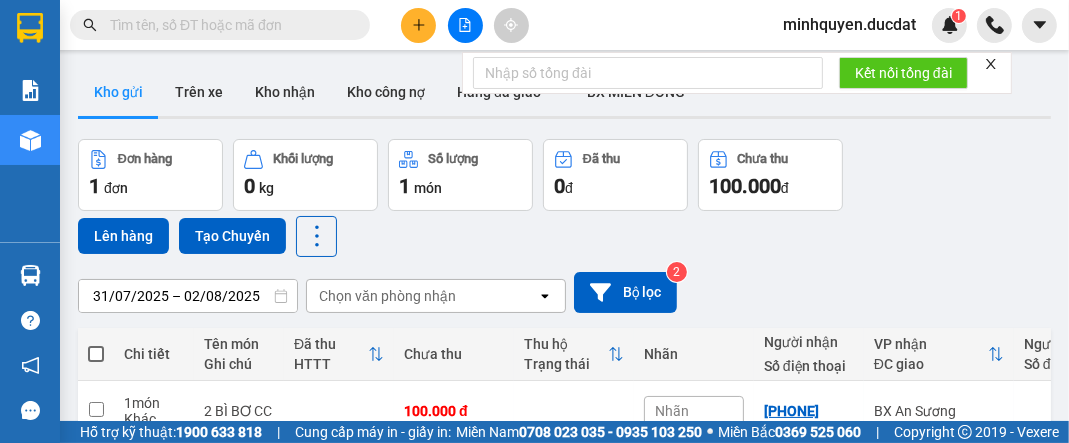 click on "31/07/2025 – 02/08/2025 Press the down arrow key to interact with the calendar and select a date. Press the escape button to close the calendar. Selected date range is from 31/07/2025 to 02/08/2025. Chọn văn phòng nhận open Bộ lọc 2" at bounding box center (564, 292) 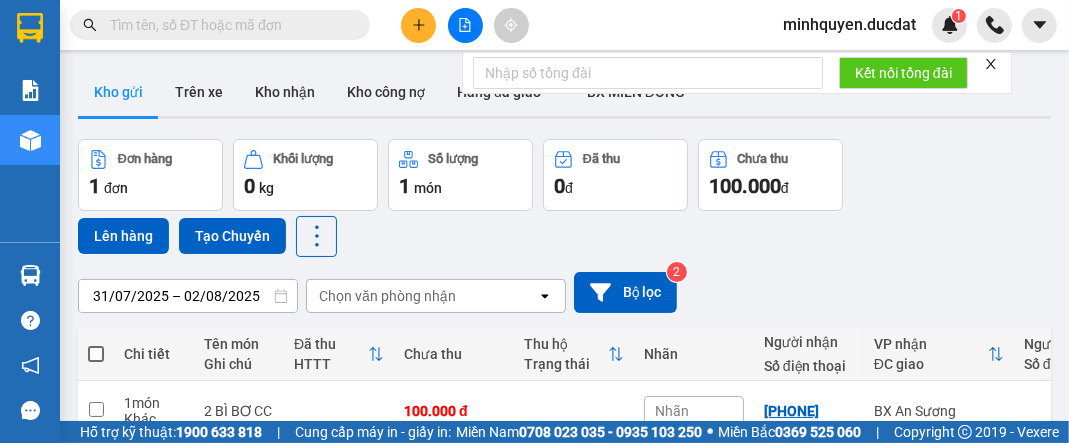 click on "1 10 / trang open" at bounding box center [564, 474] 